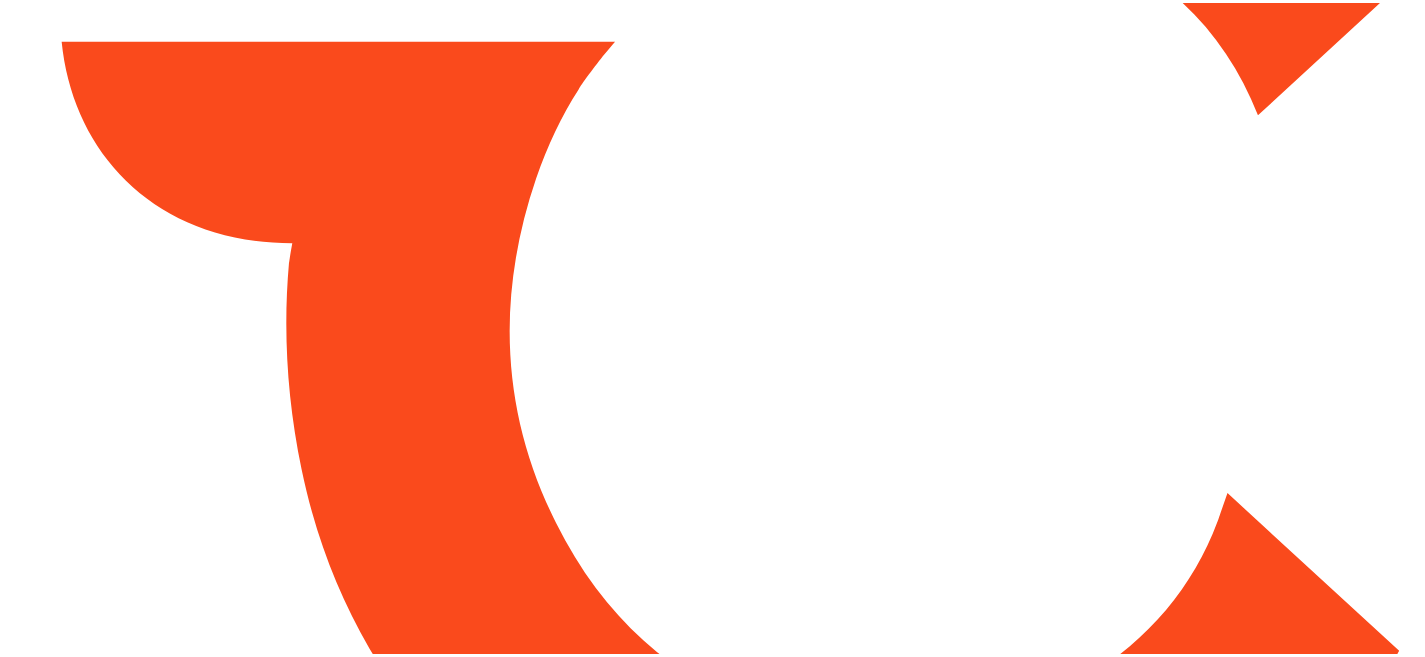 scroll, scrollTop: 0, scrollLeft: 0, axis: both 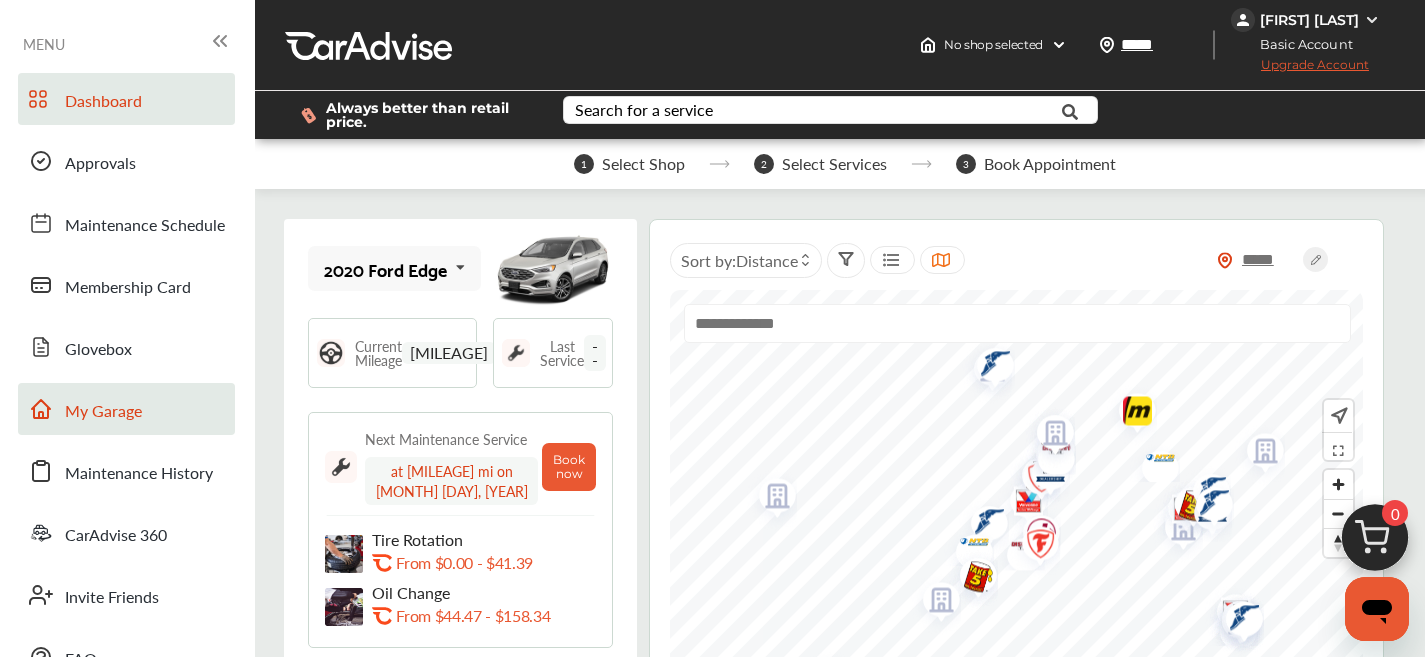 click on "My Garage" at bounding box center (103, 412) 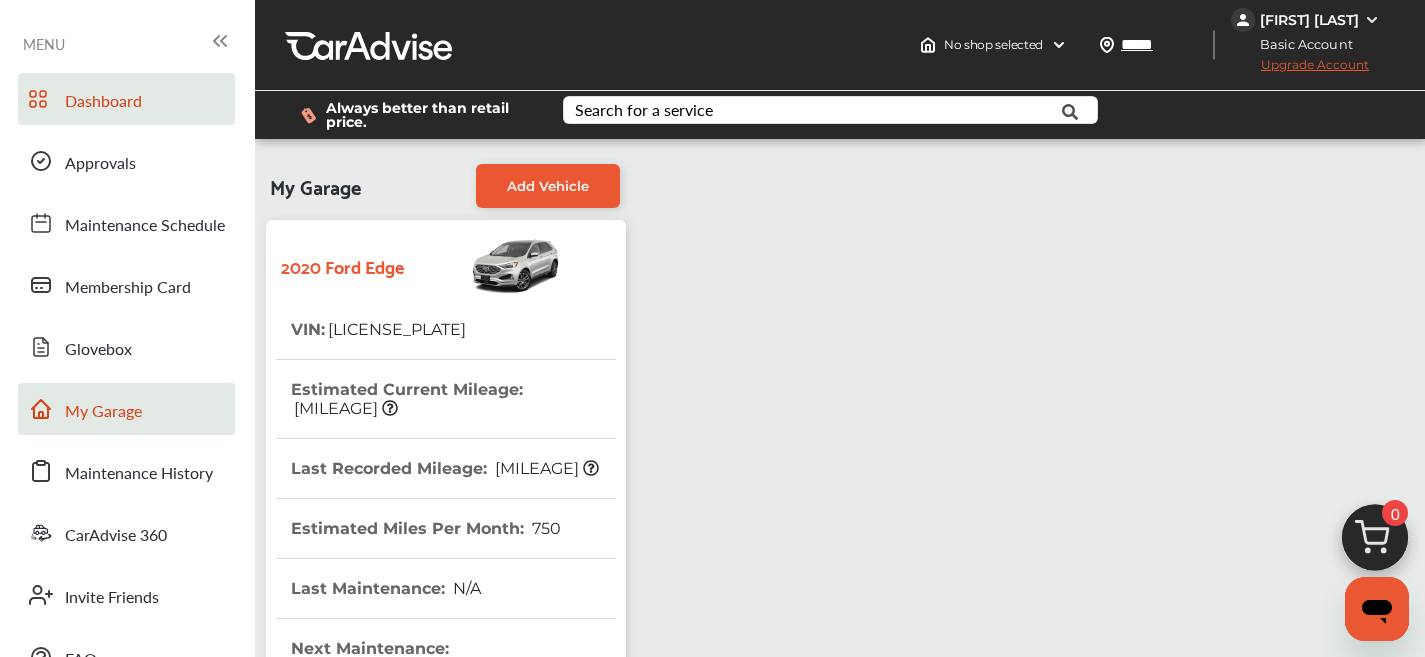 click on "Dashboard" at bounding box center (103, 102) 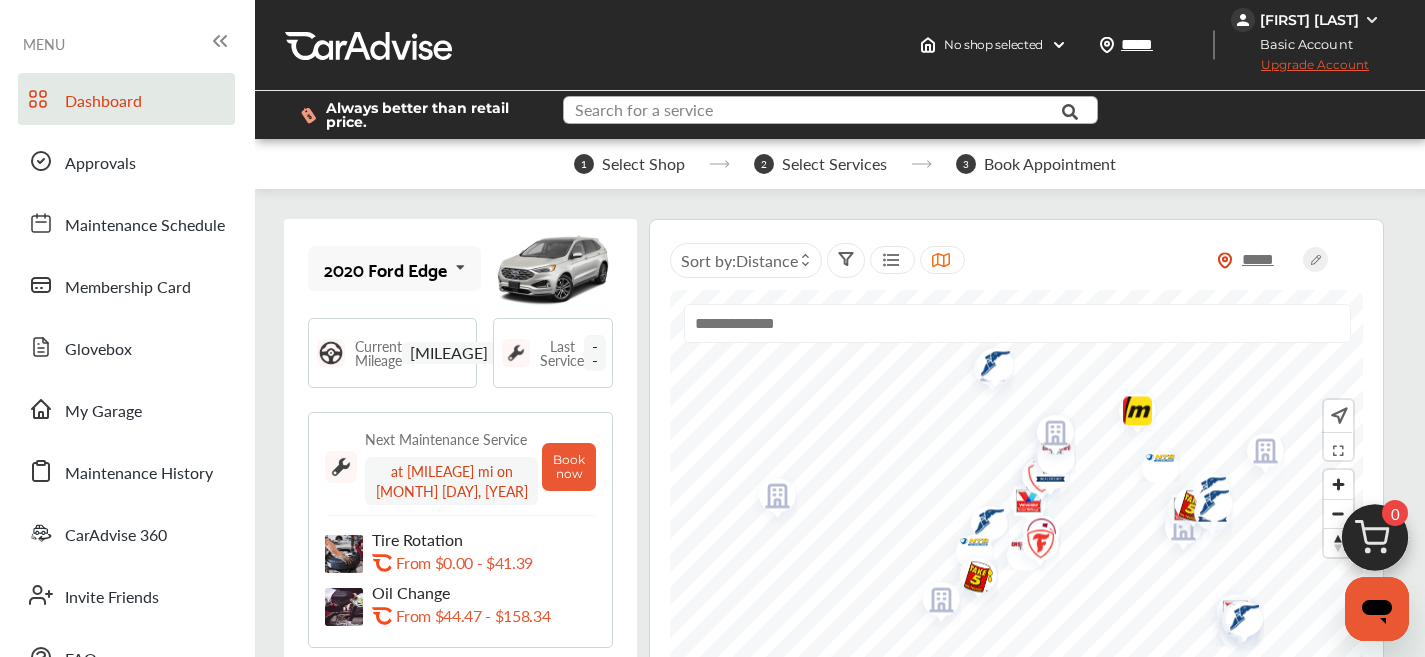 click at bounding box center [816, 112] 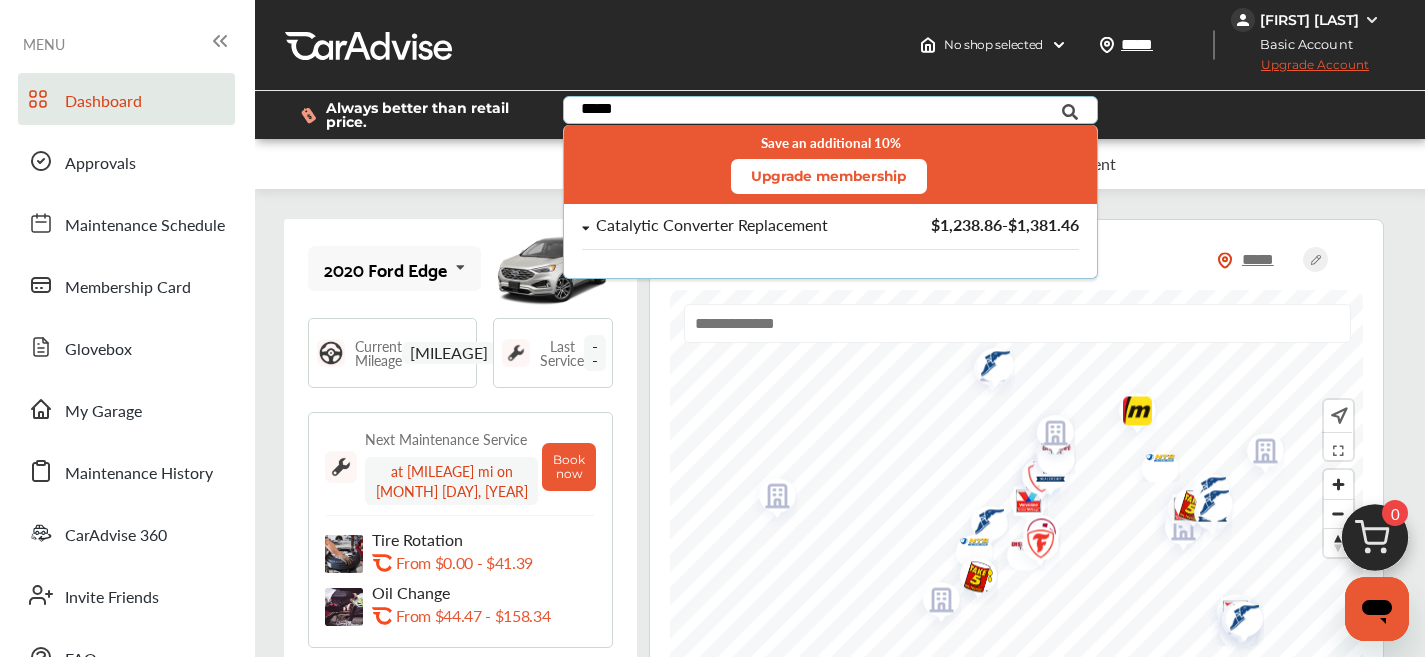 drag, startPoint x: 675, startPoint y: 100, endPoint x: 529, endPoint y: 90, distance: 146.34207 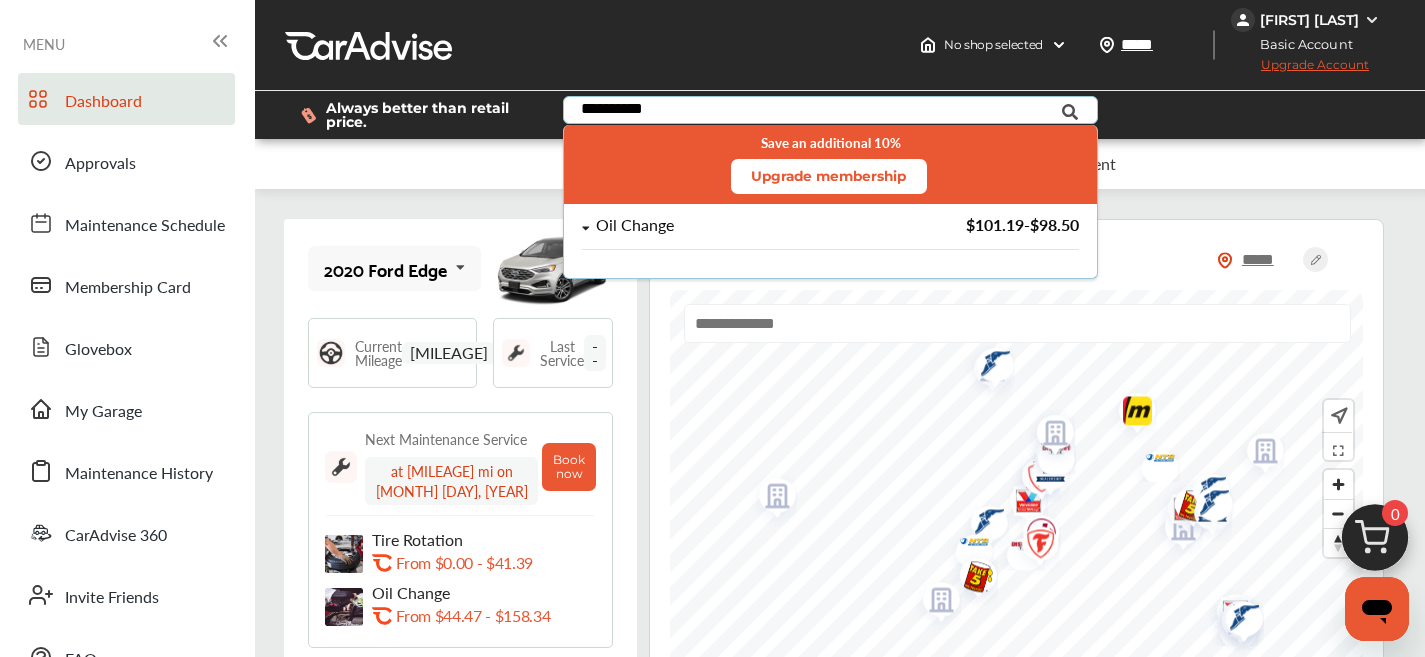 type on "**********" 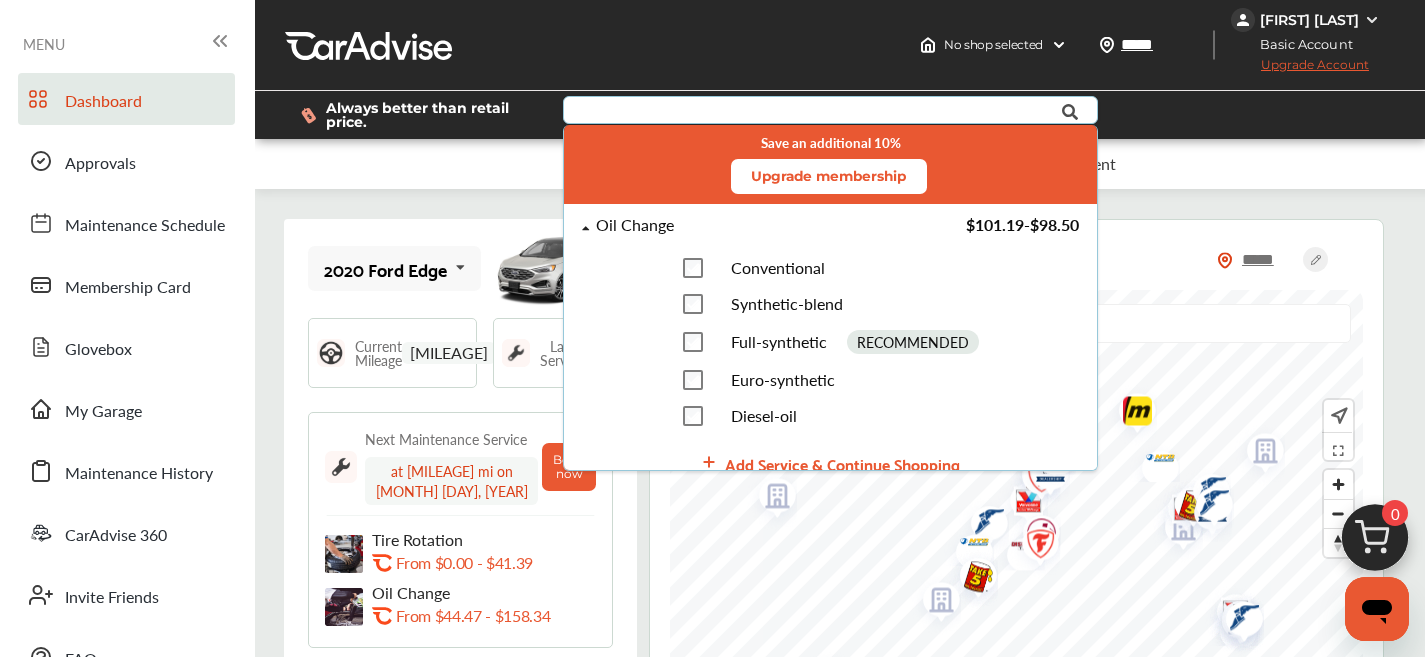 click on "Conventional   Synthetic-blend   Full-synthetic   RECOMMENDED Euro-synthetic   Diesel-oil" at bounding box center (830, 342) 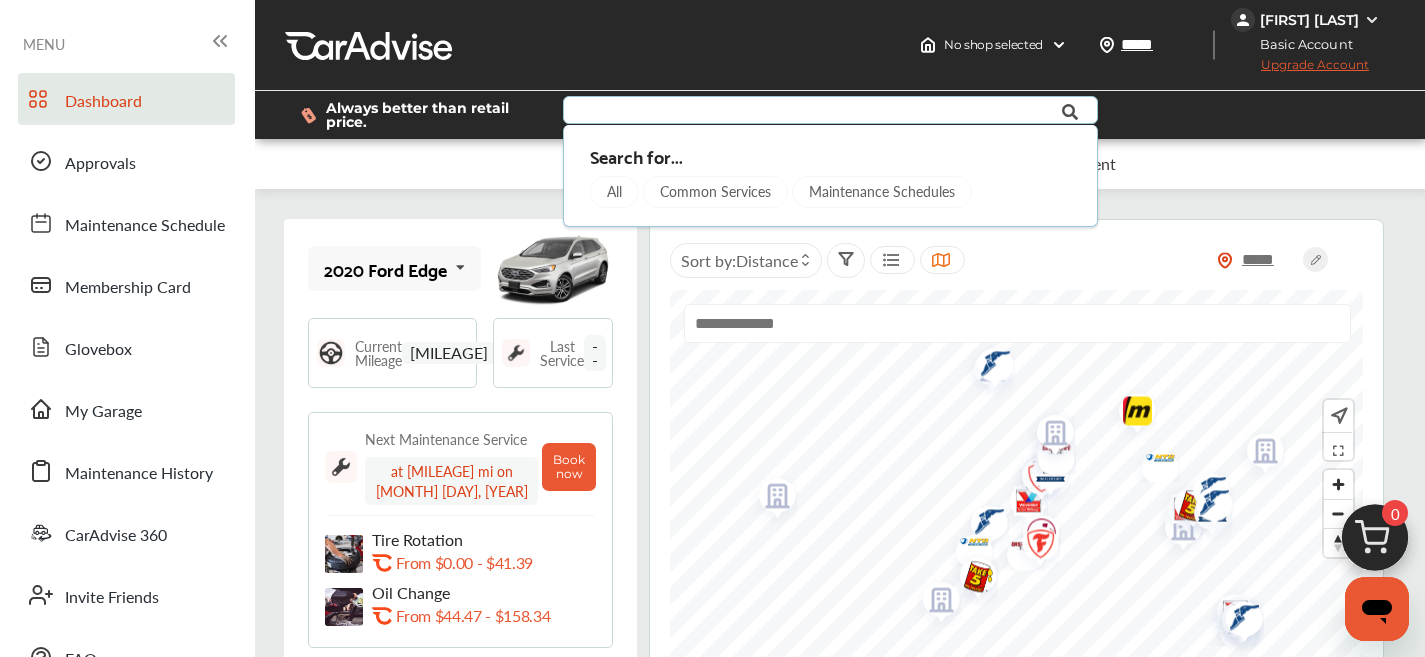 click at bounding box center (816, 112) 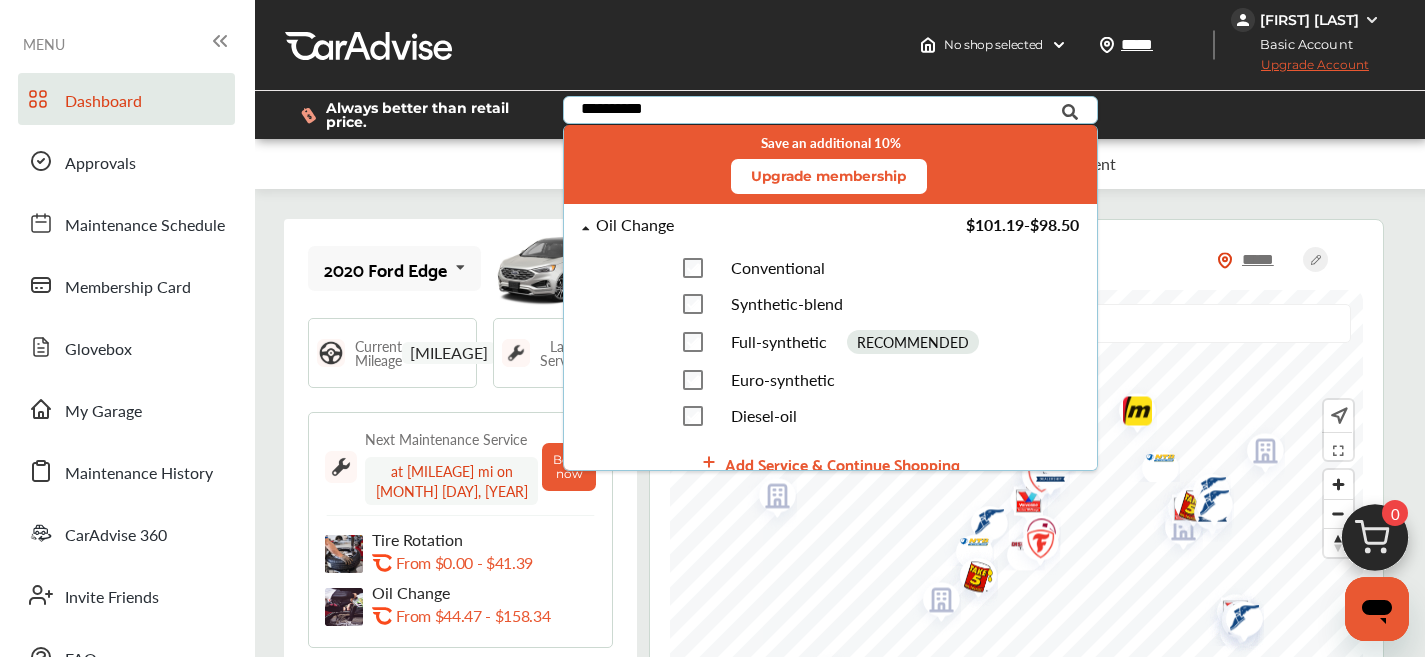 type on "**********" 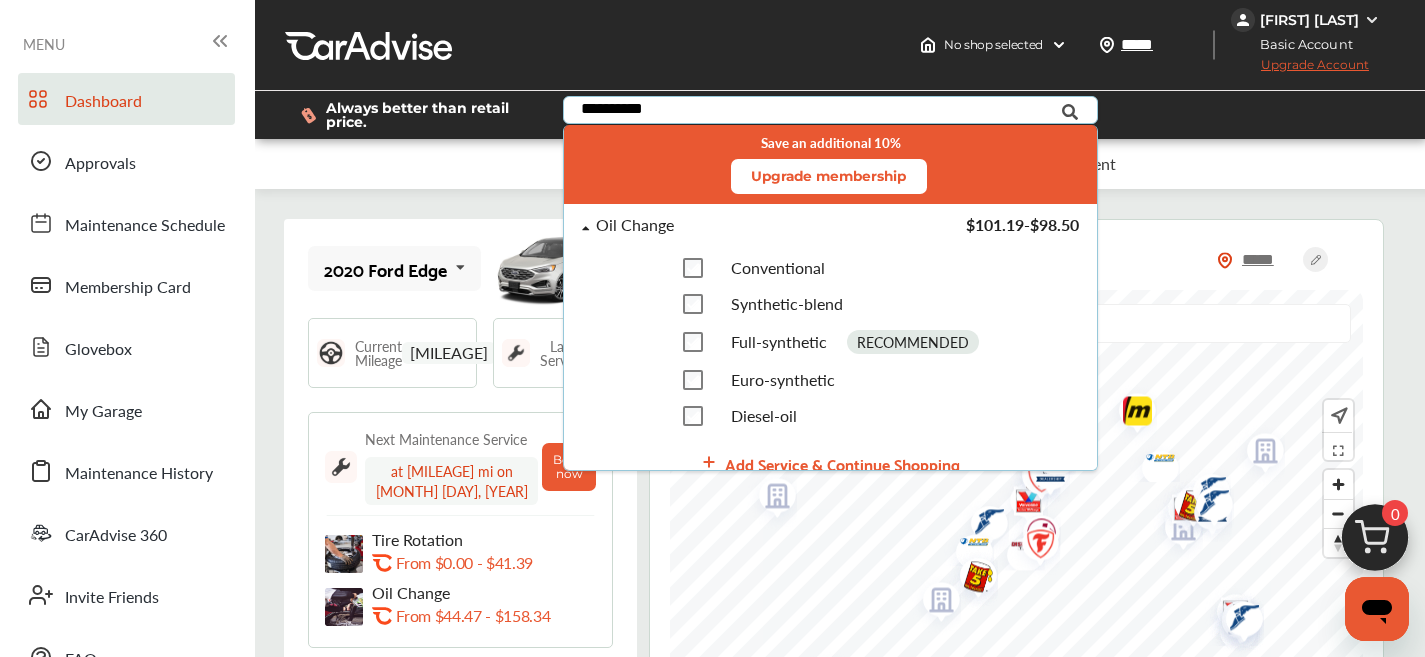 type 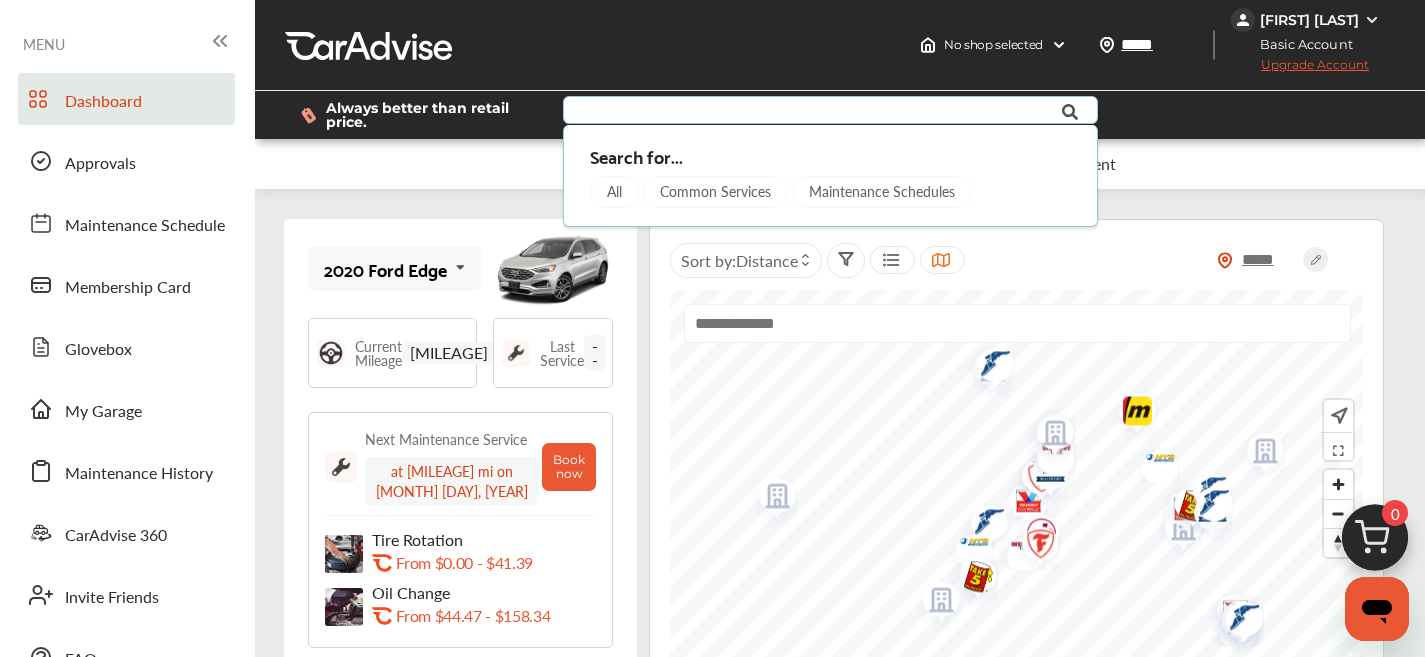 click on "Search for... All Common Services Maintenance Schedules" at bounding box center [830, 167] 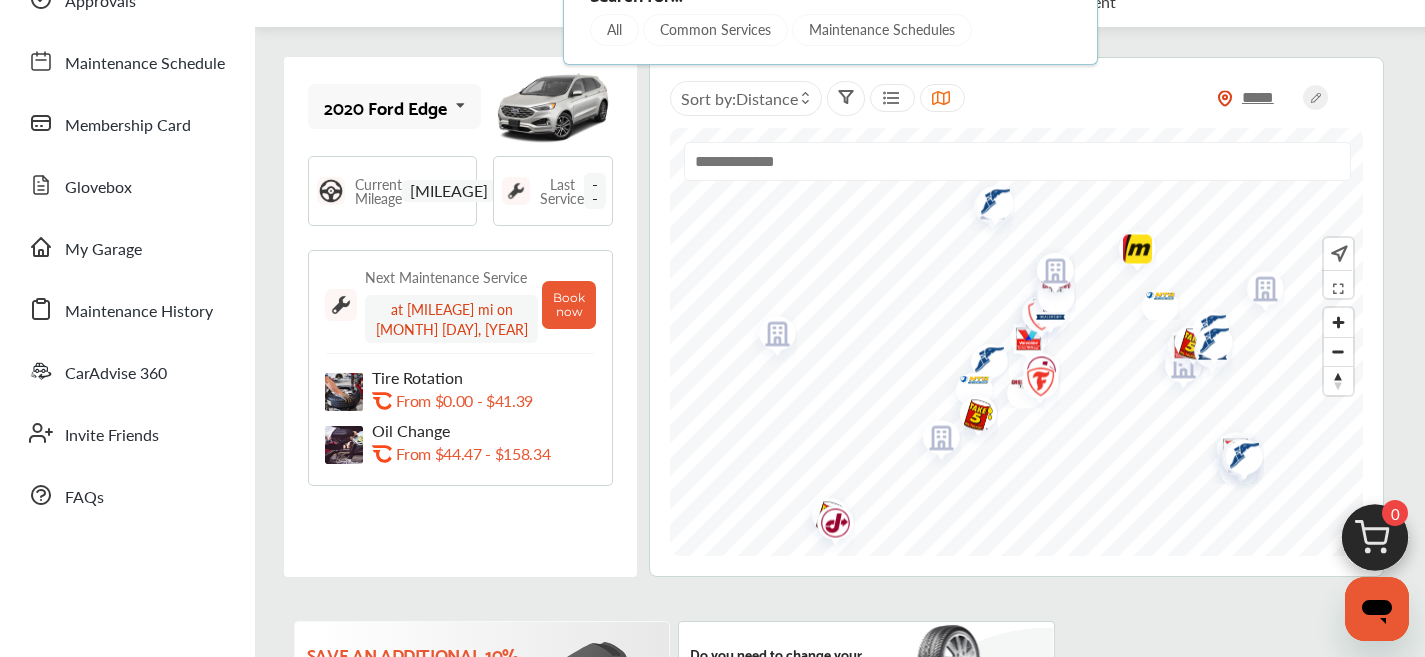 scroll, scrollTop: 0, scrollLeft: 0, axis: both 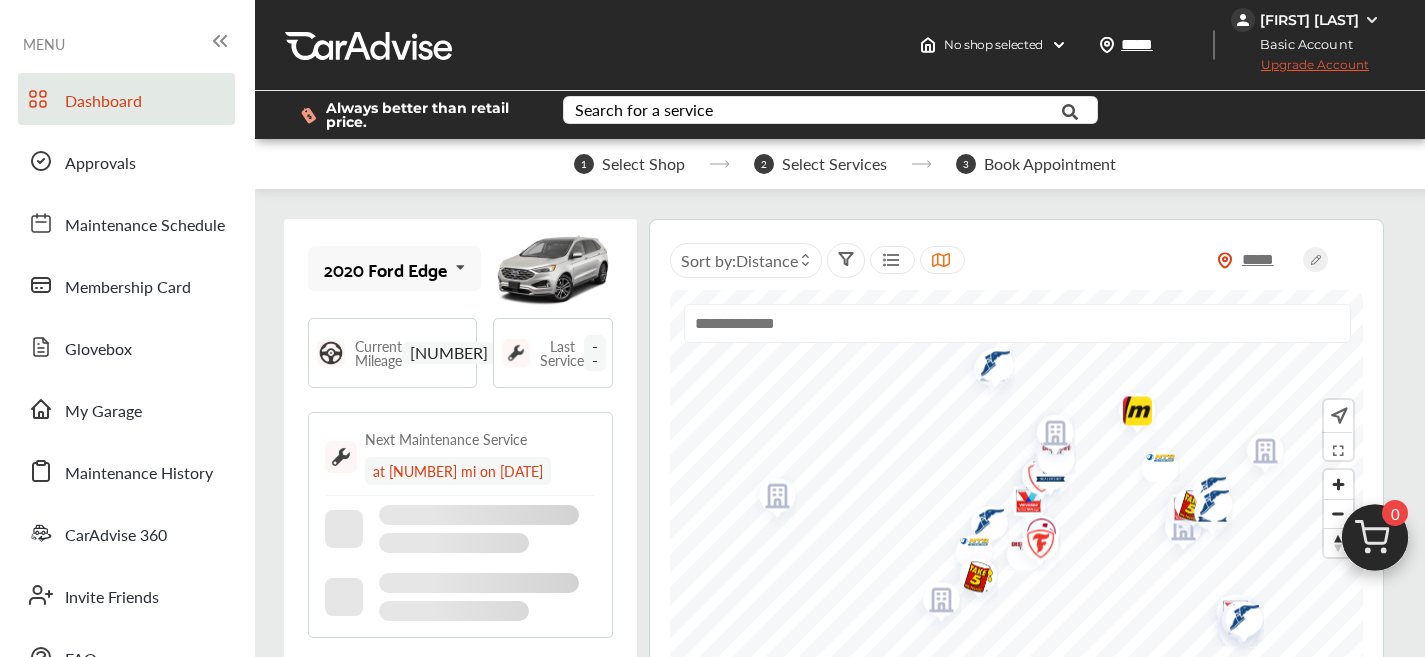 click on "Always better than retail price. Search for a service Search for... All Common Services Maintenance Schedules" at bounding box center (840, 115) 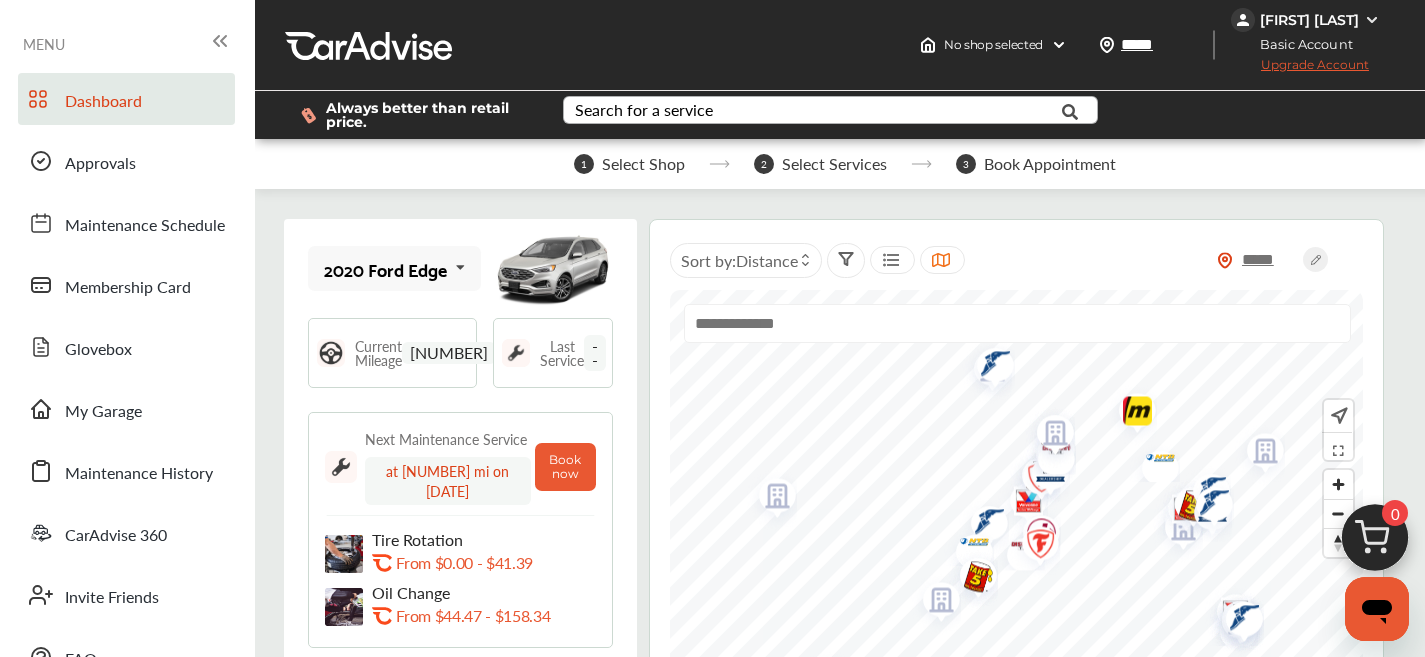 click on "Search for a service" at bounding box center [644, 110] 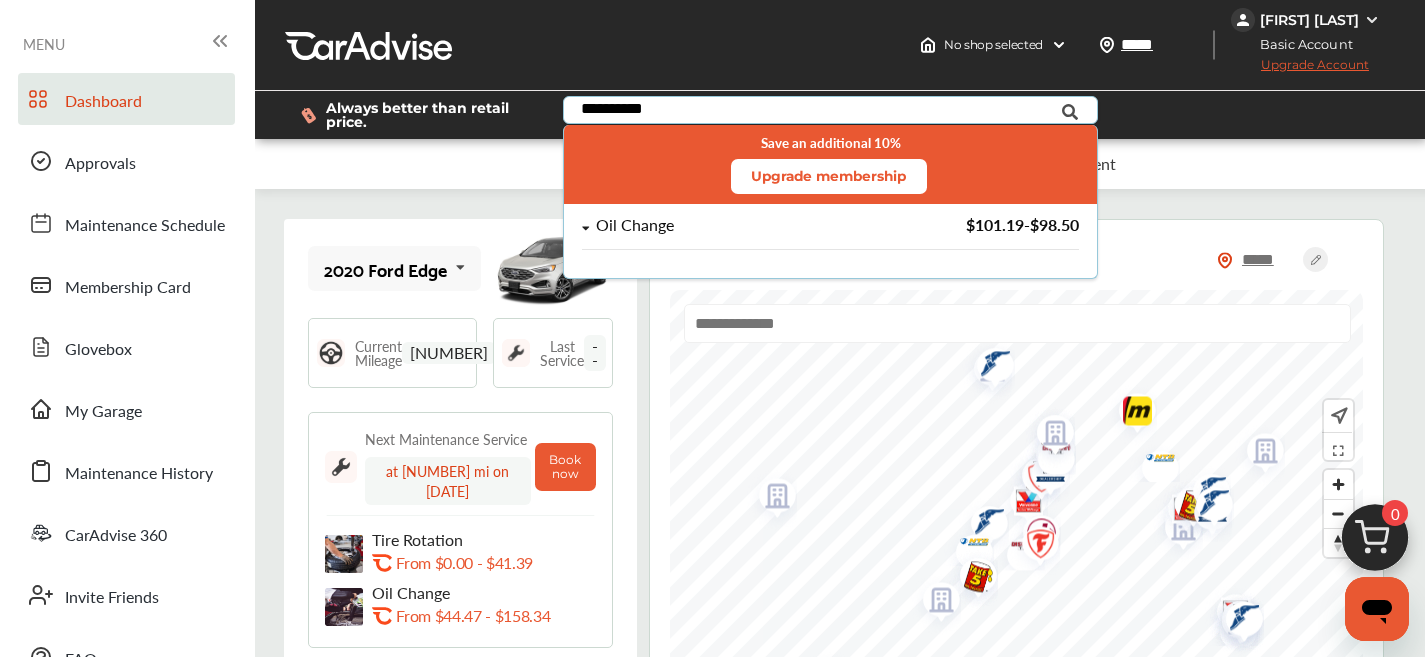 scroll, scrollTop: 4, scrollLeft: 0, axis: vertical 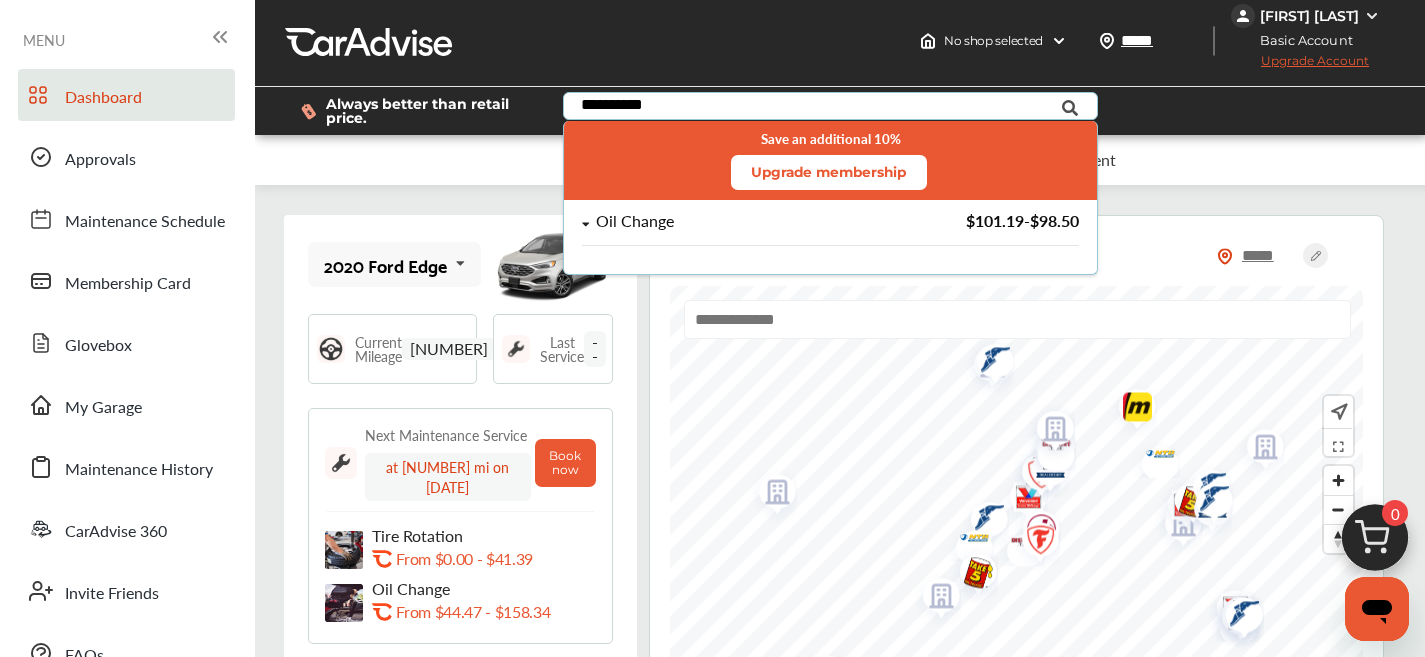 type on "**********" 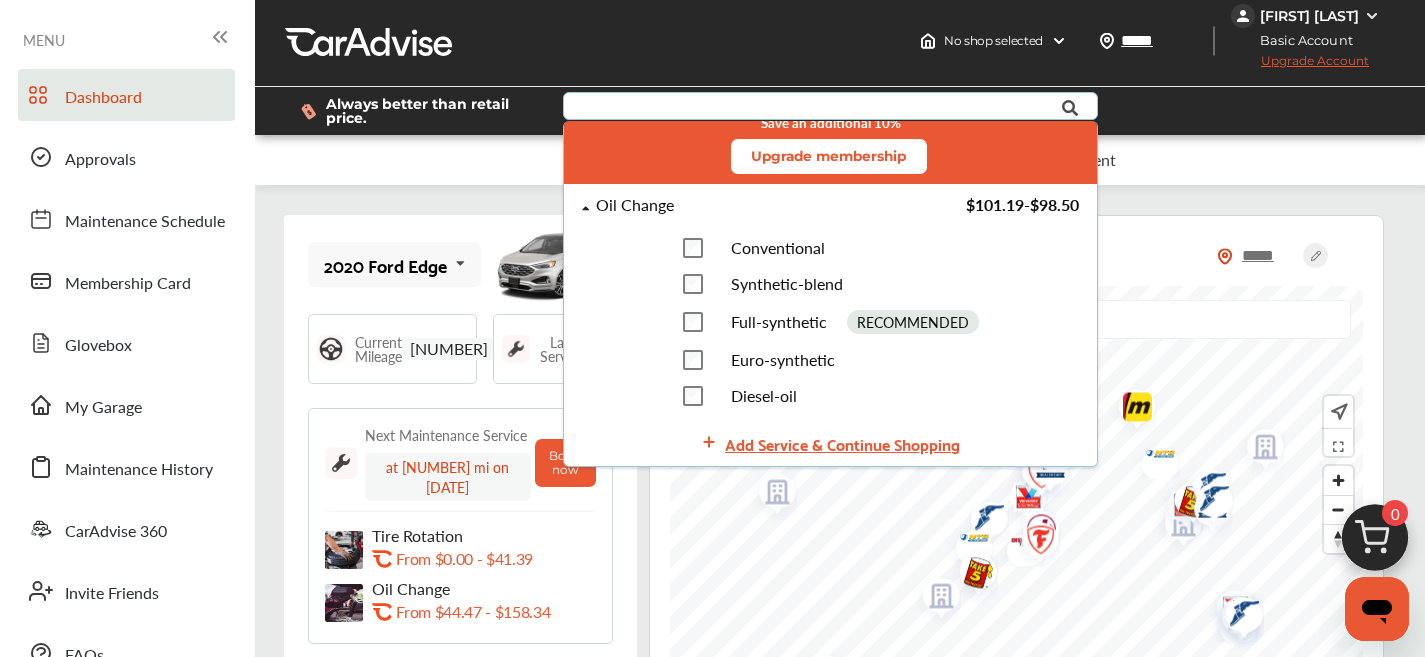 scroll, scrollTop: 37, scrollLeft: 0, axis: vertical 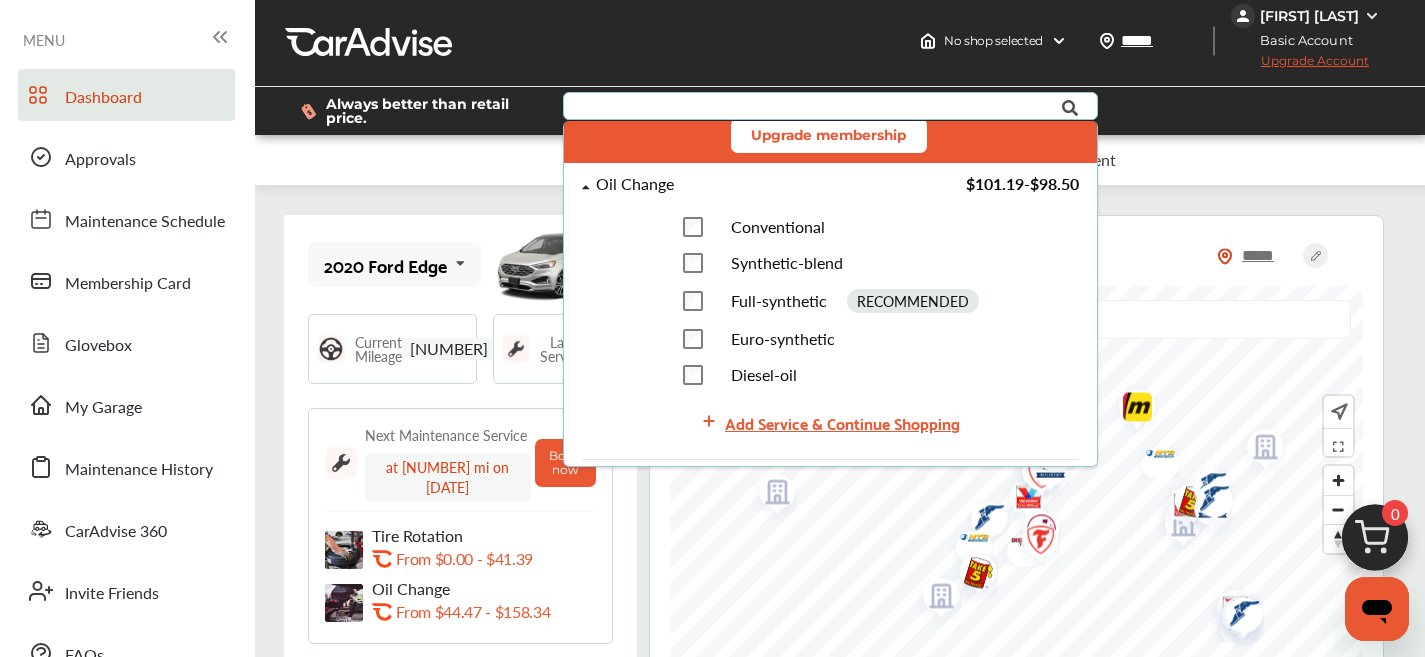 click on "Conventional" at bounding box center (777, 226) 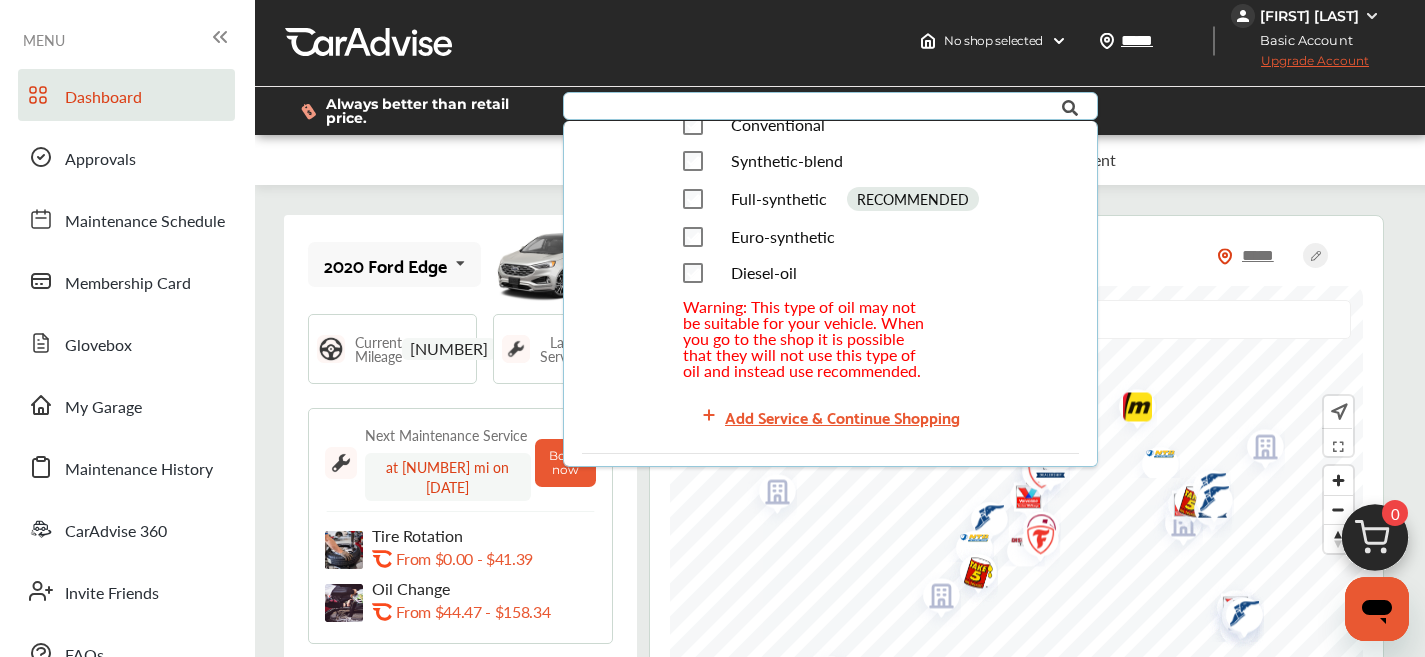 scroll, scrollTop: 155, scrollLeft: 0, axis: vertical 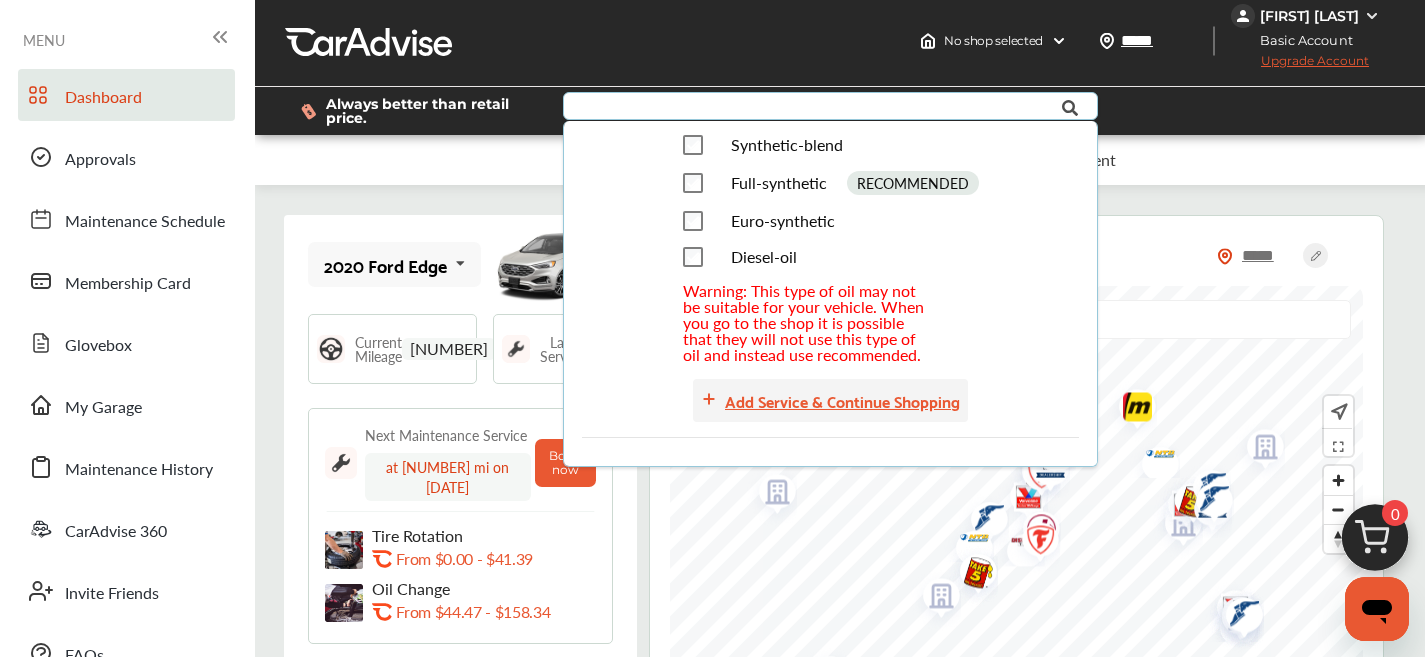 click on "Add Service & Continue Shopping" at bounding box center (842, 400) 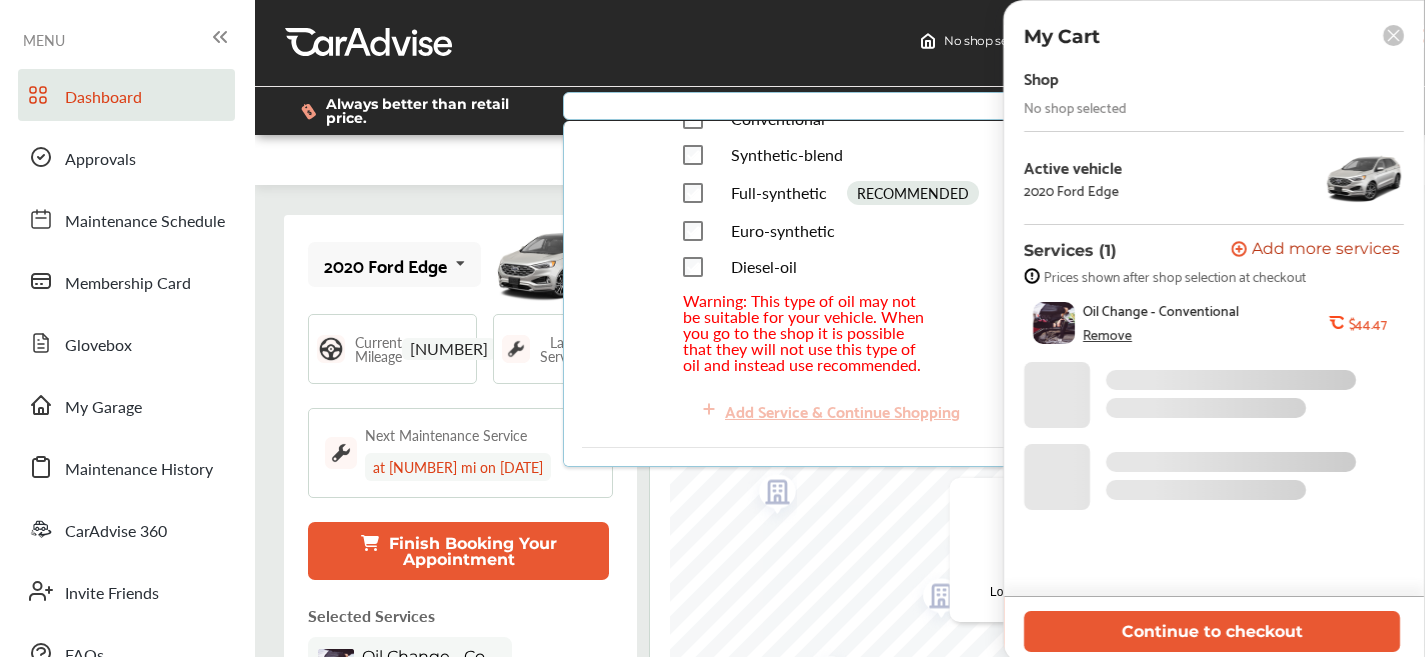 scroll, scrollTop: 165, scrollLeft: 0, axis: vertical 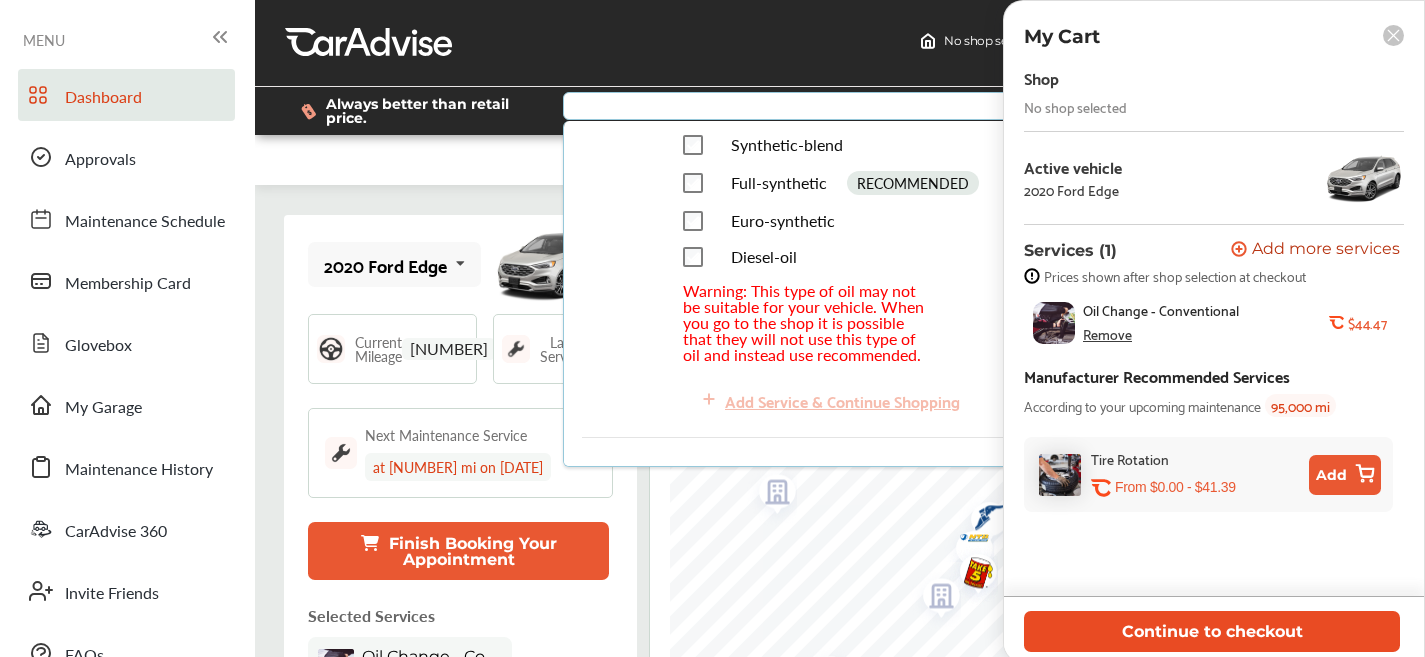 click on "Continue to checkout" at bounding box center [1212, 631] 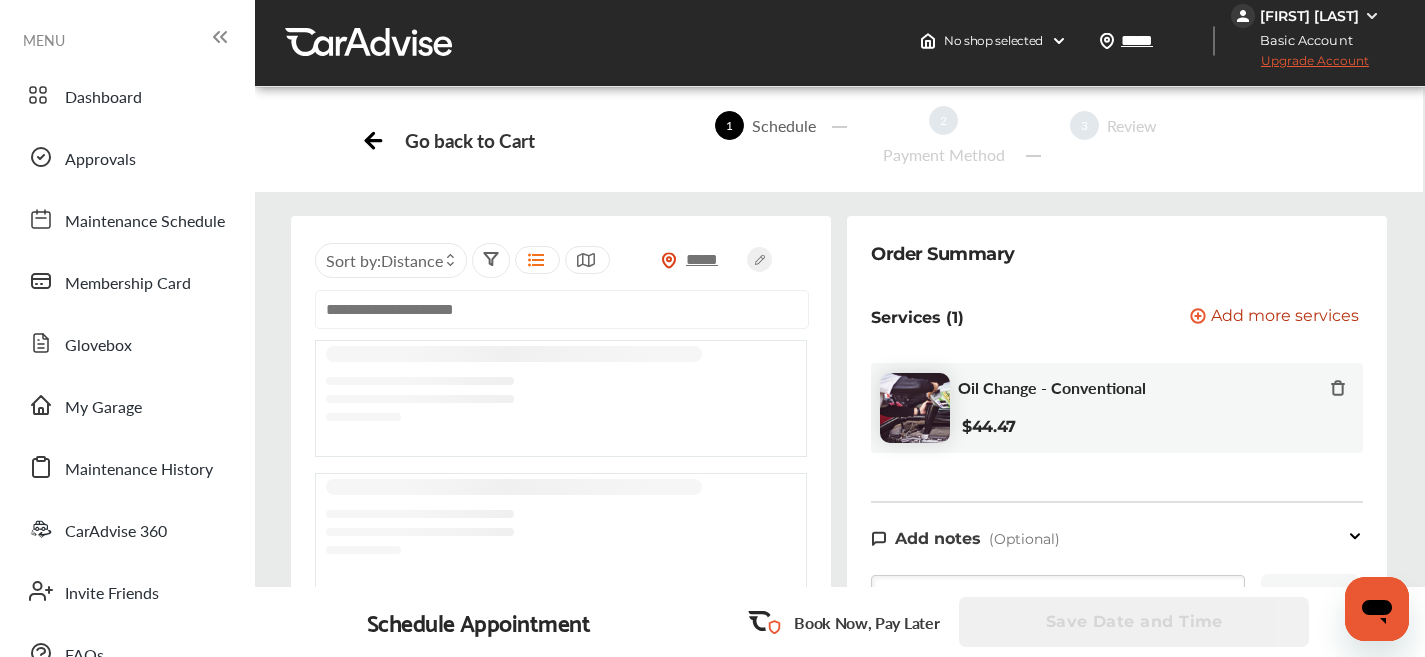 scroll, scrollTop: 0, scrollLeft: 0, axis: both 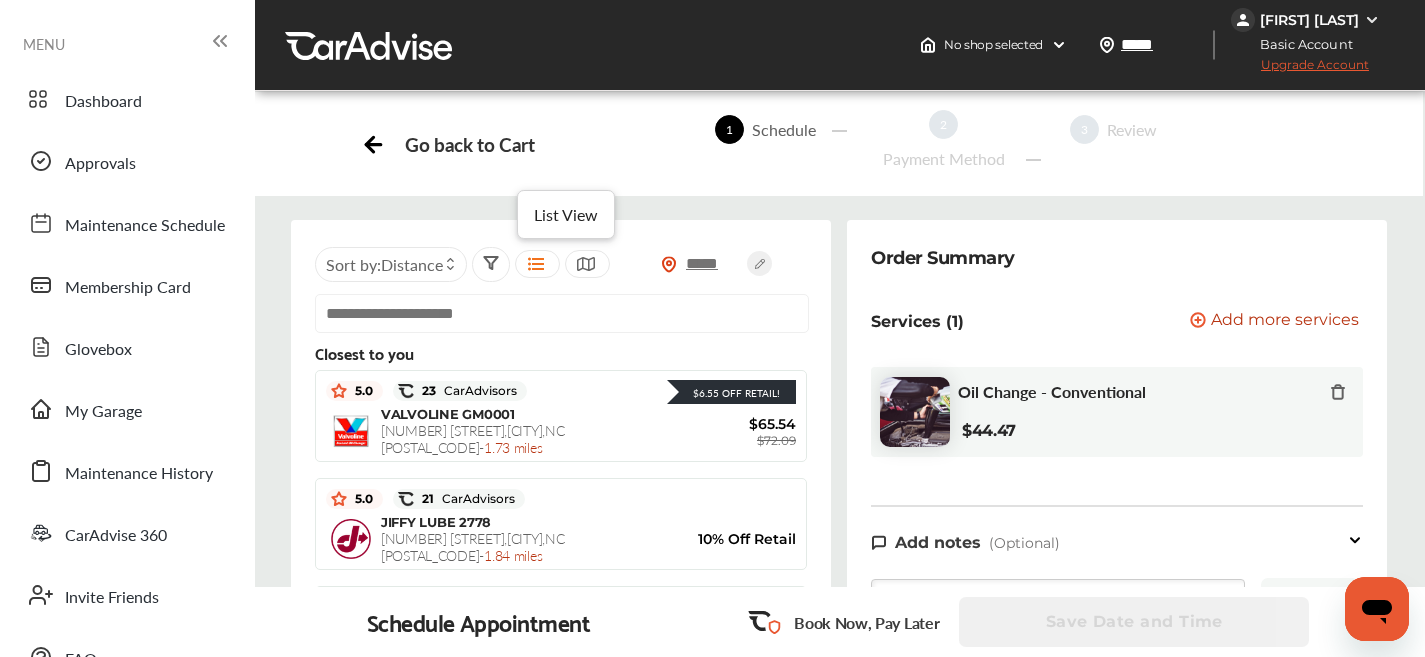 click at bounding box center (535, 264) 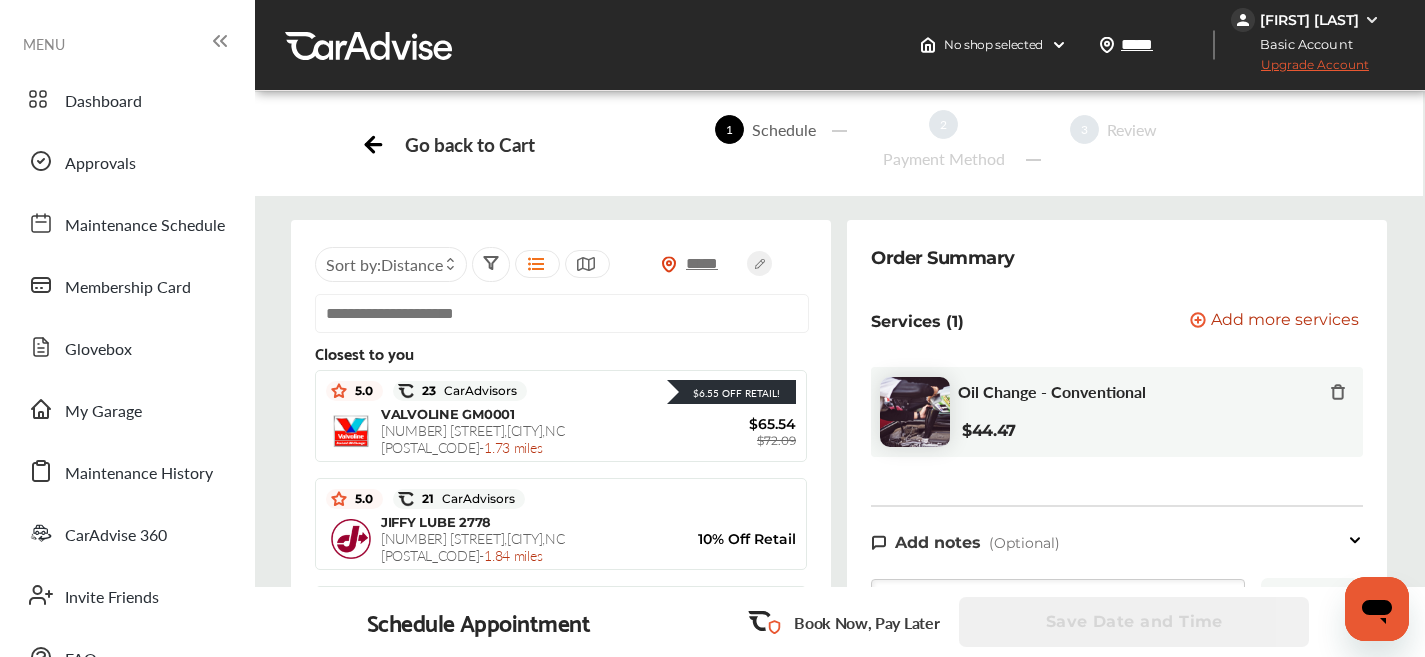 click at bounding box center [535, 264] 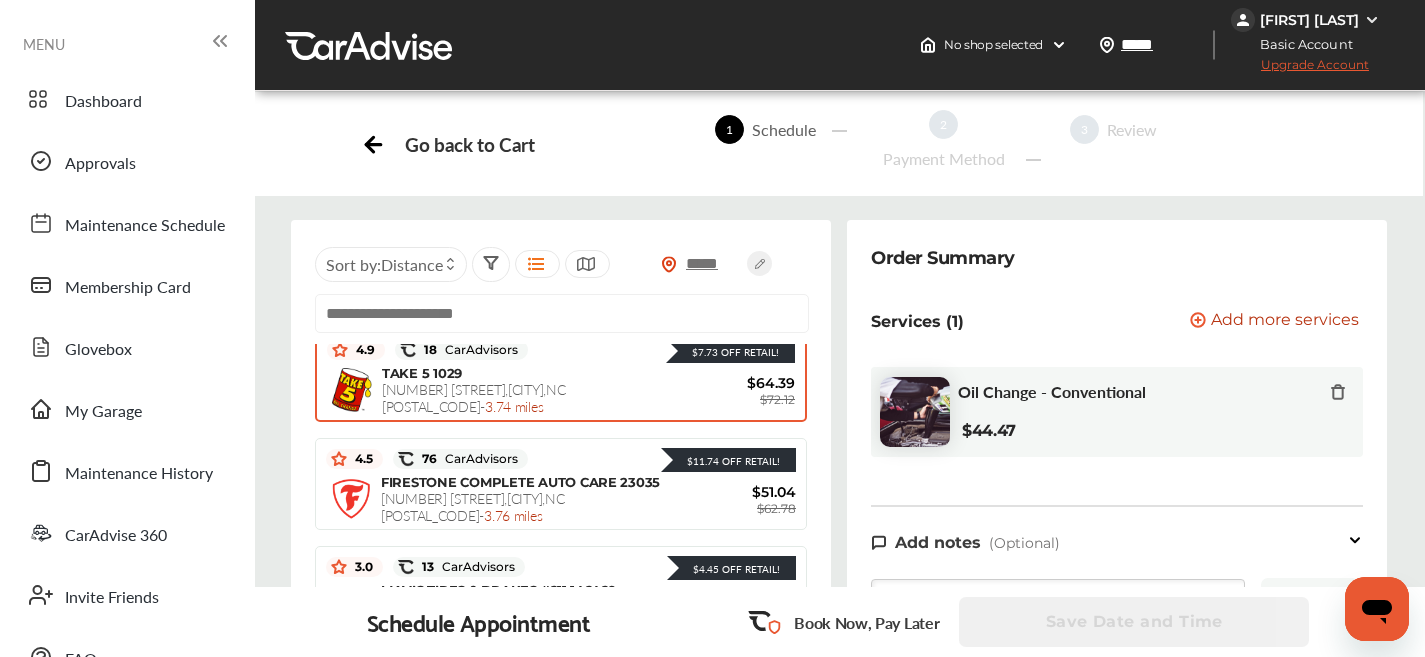 scroll, scrollTop: 583, scrollLeft: 0, axis: vertical 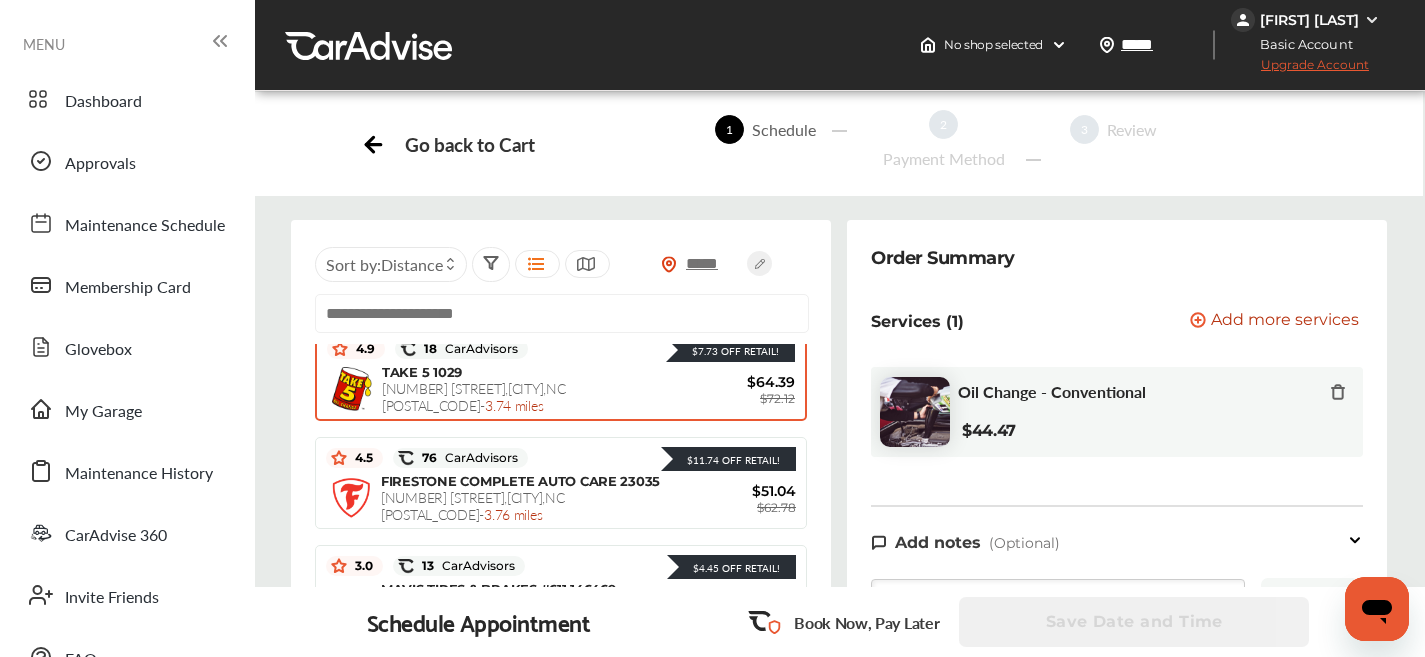 click on "[NUMBER] [STREET] , [CITY] , [STATE] [POSTAL_CODE] - [DISTANCE]" at bounding box center [474, 396] 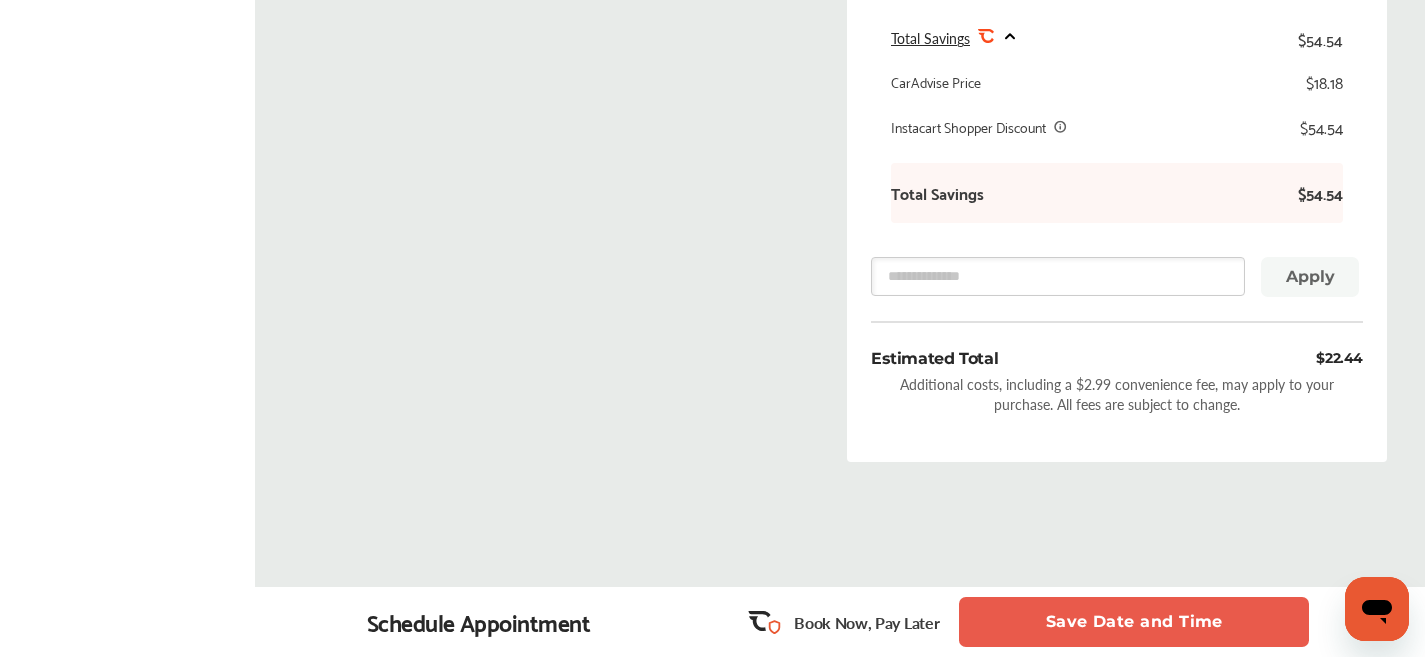 scroll, scrollTop: 814, scrollLeft: 0, axis: vertical 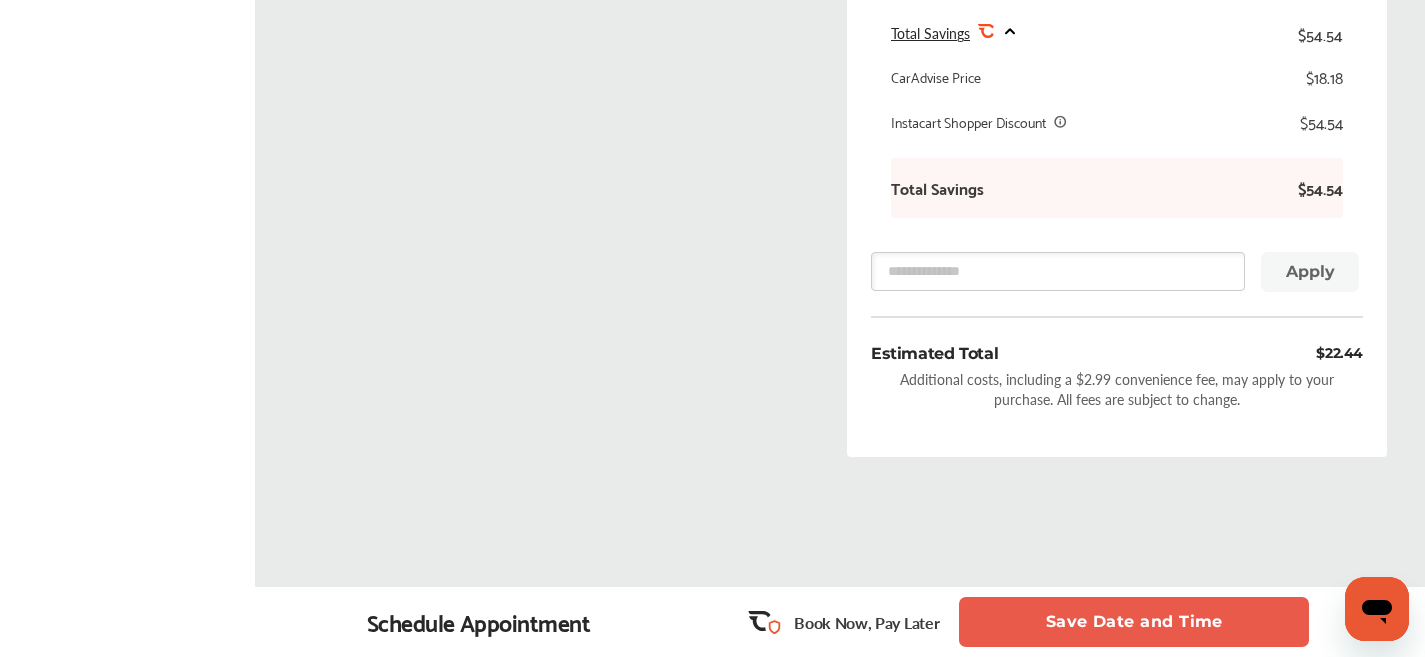 click on "Save Date and Time" at bounding box center [1134, 622] 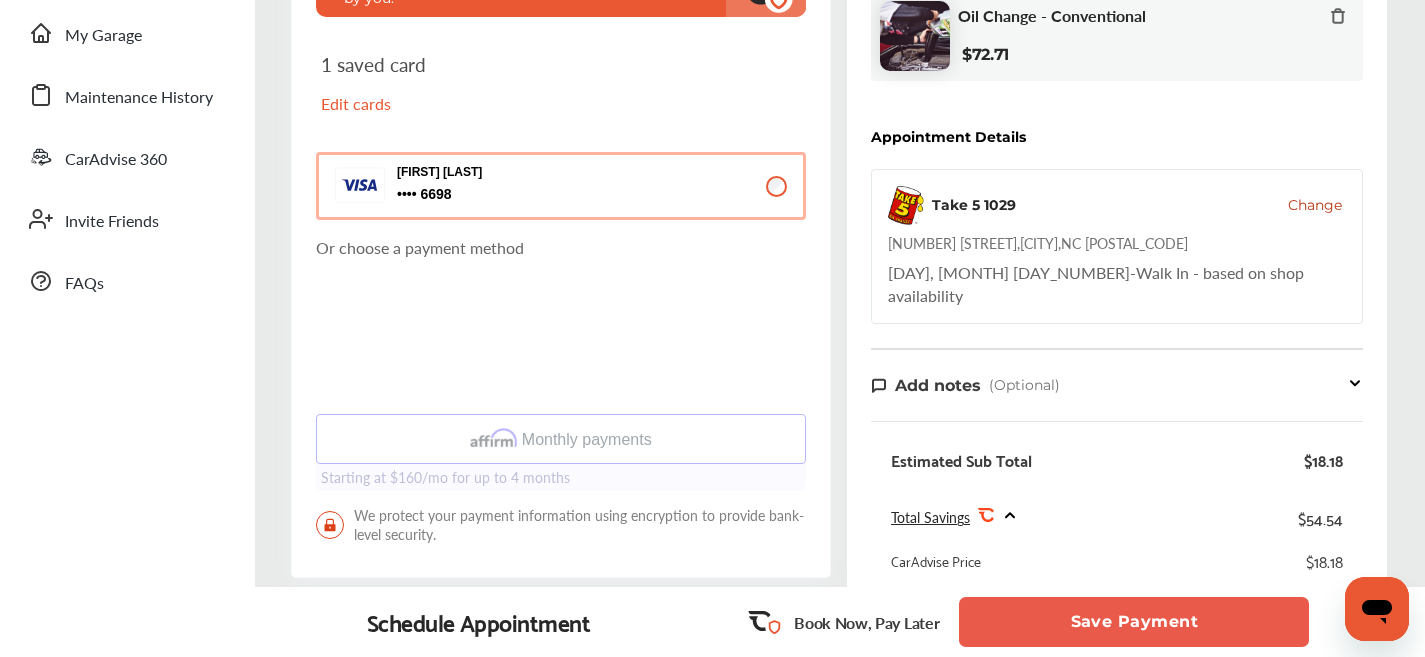 scroll, scrollTop: 386, scrollLeft: 0, axis: vertical 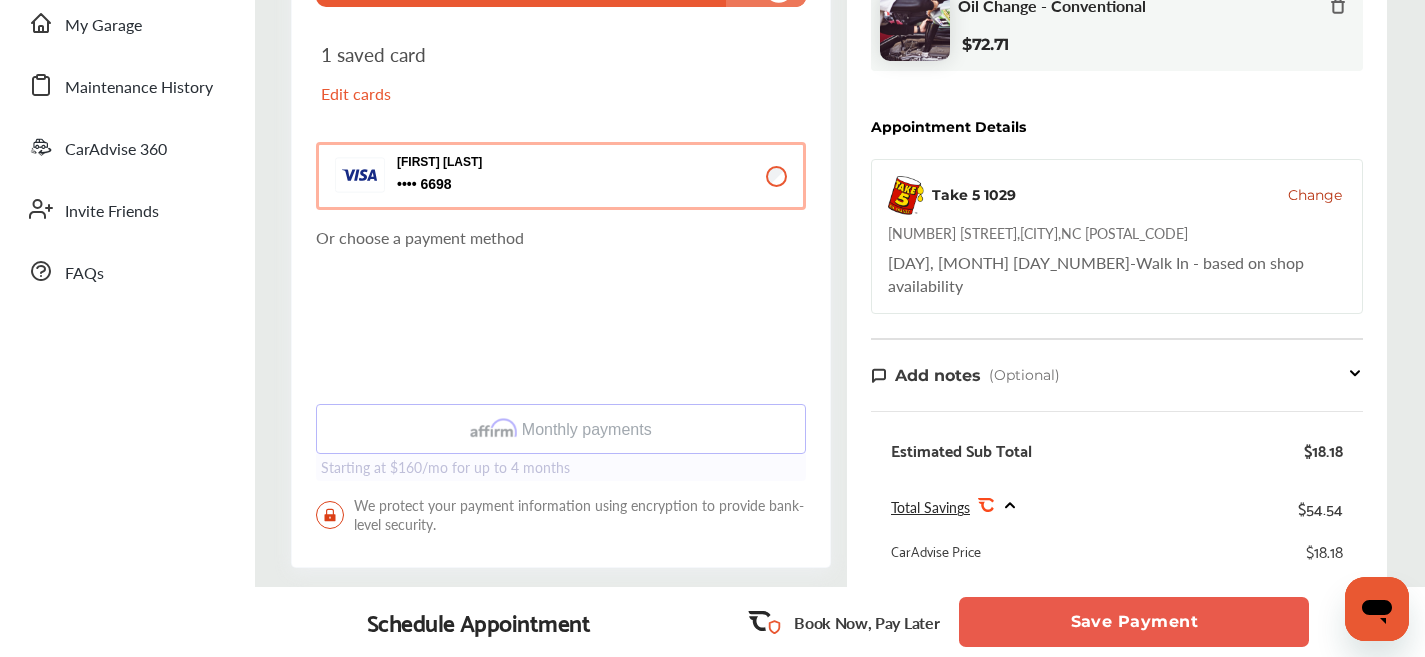 click on "Save Payment" at bounding box center [1134, 622] 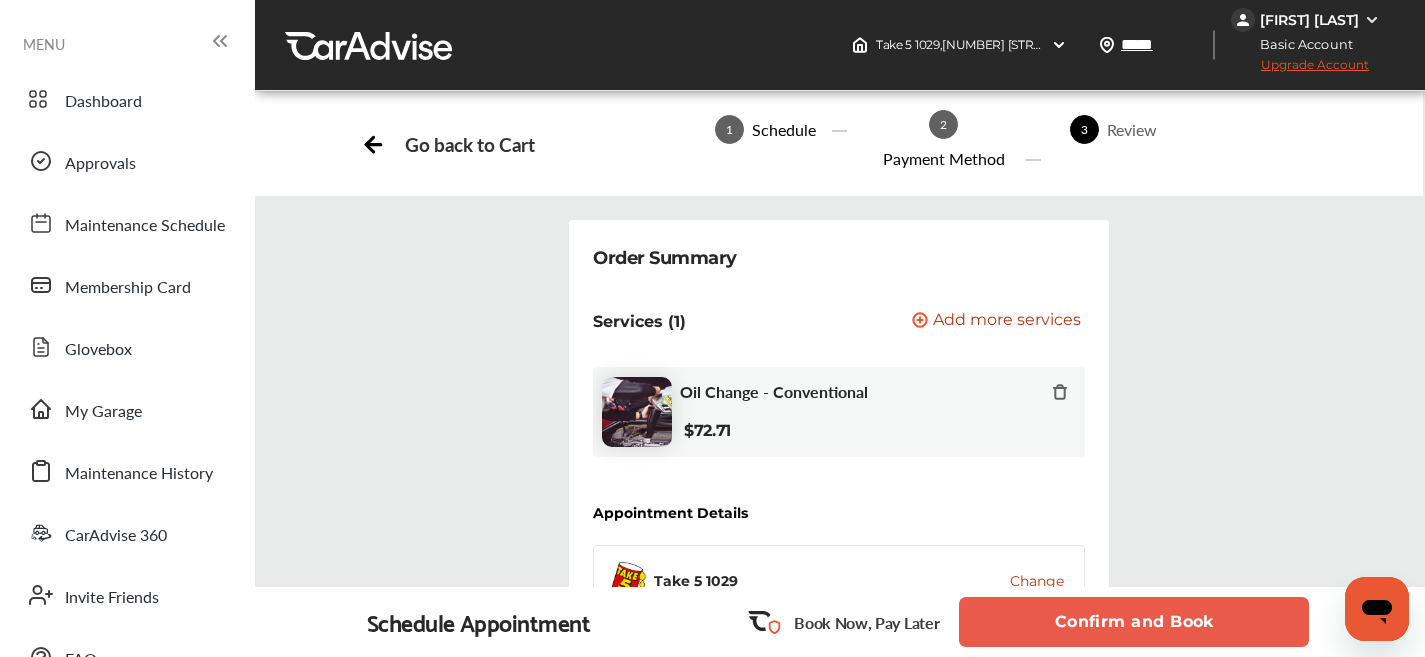 click on "Confirm and Book" at bounding box center [1134, 622] 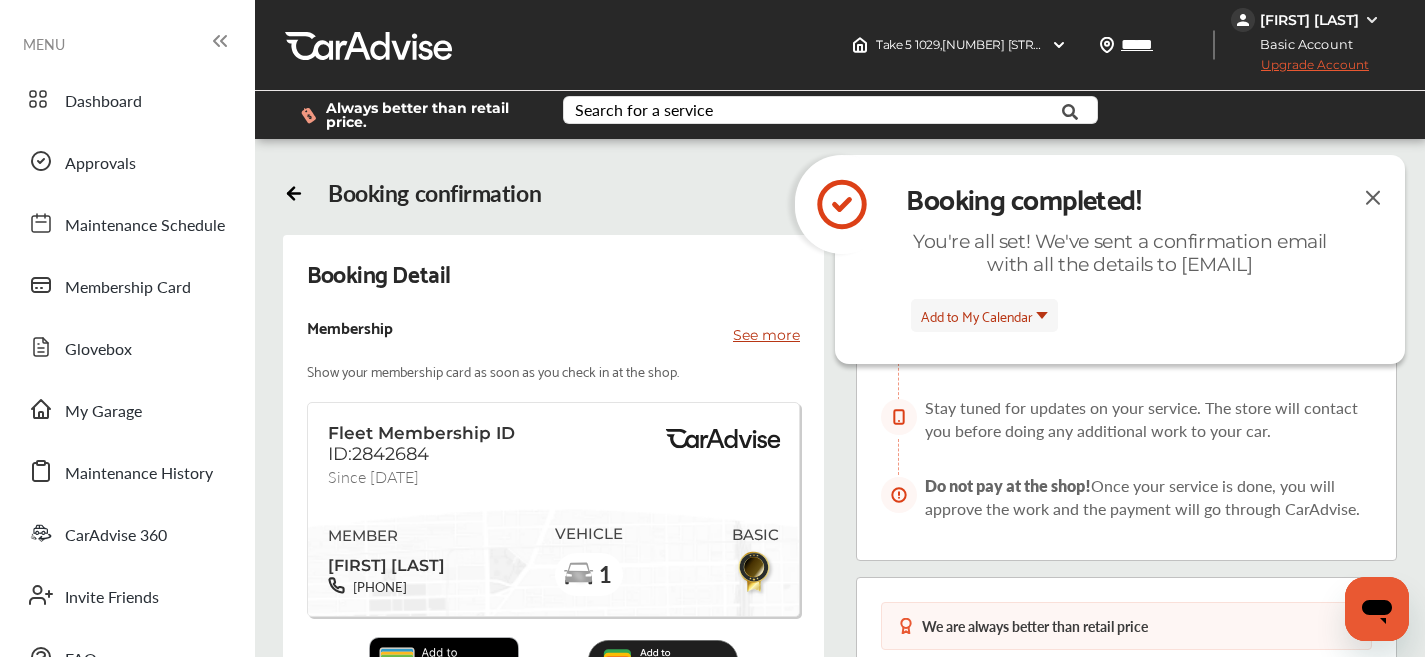 click on "Booking completed! You're all set! We've sent a confirmation email with all the details to [EMAIL] Add to My Calendar" at bounding box center [1120, 259] 